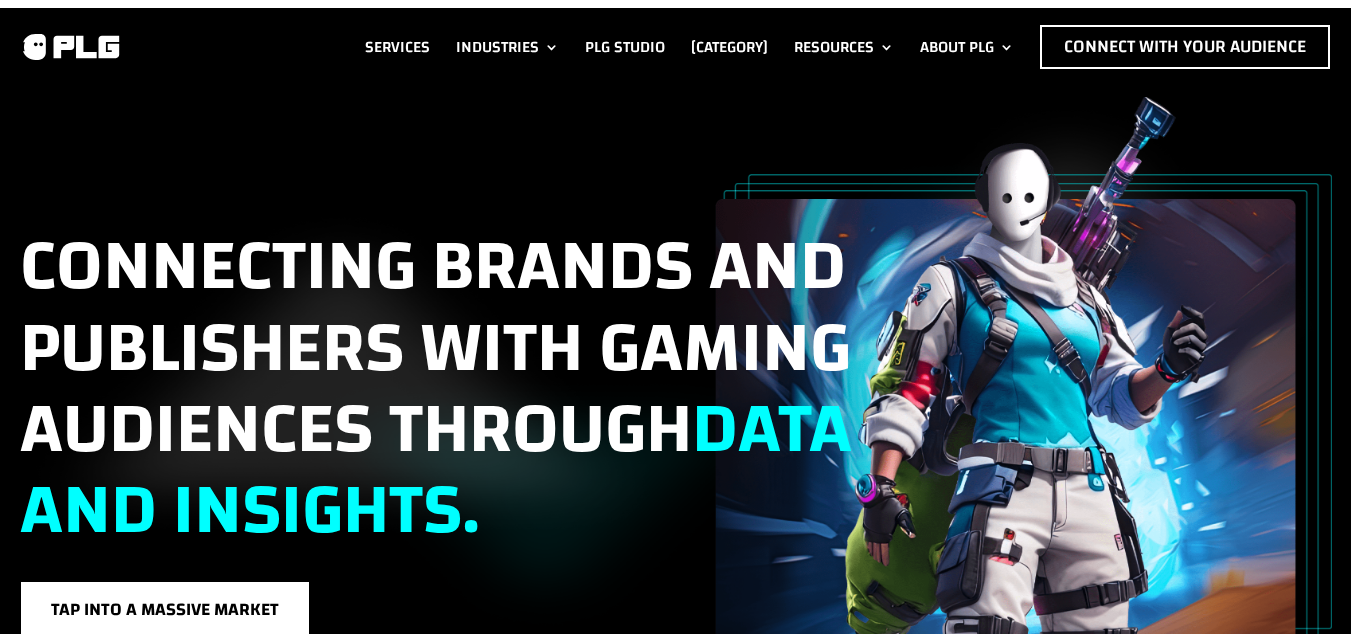 scroll, scrollTop: 0, scrollLeft: 0, axis: both 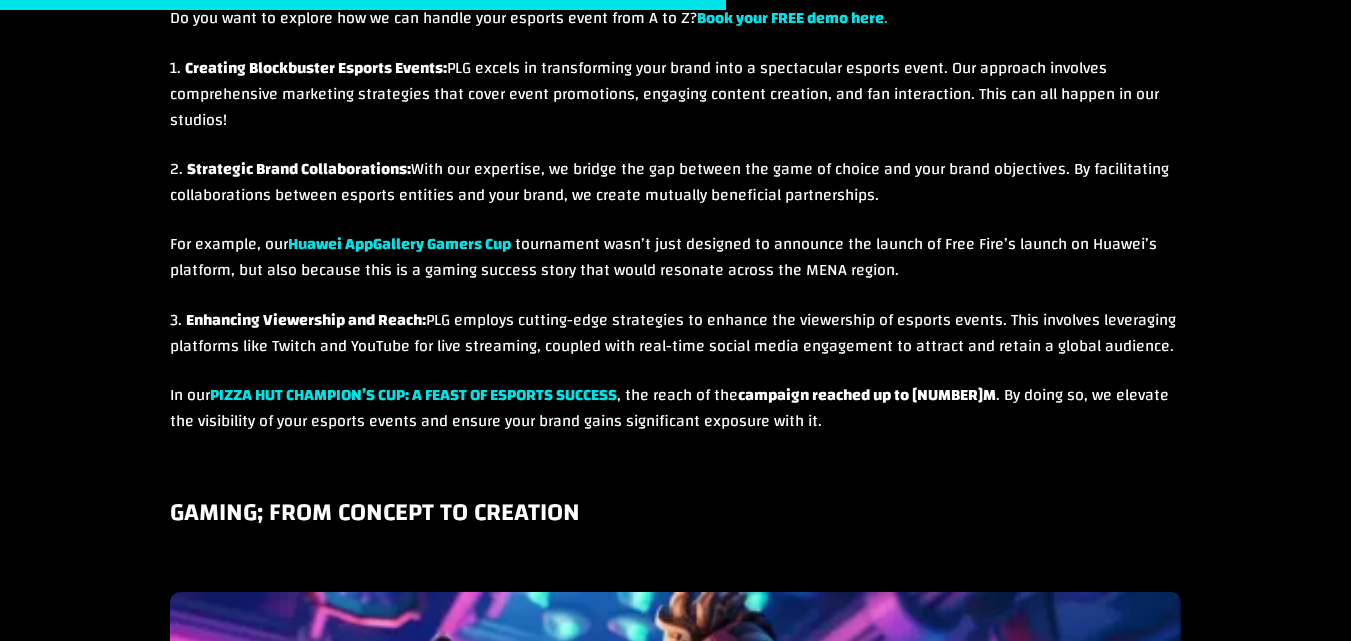 click on "In our  PIZ ZA HUT CHAMPION’S CUP: A FEAST OF ESPORTS SUCCESS , the reach of the  campaign reached up to 1.65M . By doing so, we elevate the visibility of your esports events and ensure your brand gains significant exposure with it." at bounding box center (675, 420) 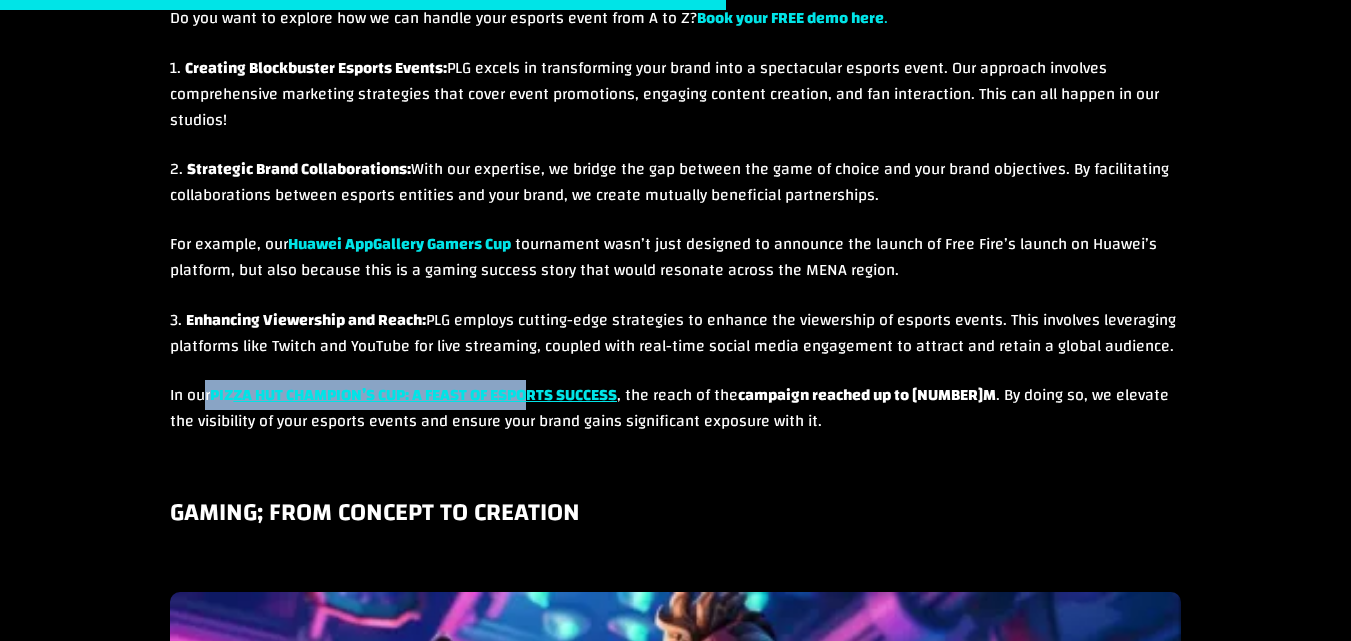 drag, startPoint x: 208, startPoint y: 418, endPoint x: 535, endPoint y: 417, distance: 327.00153 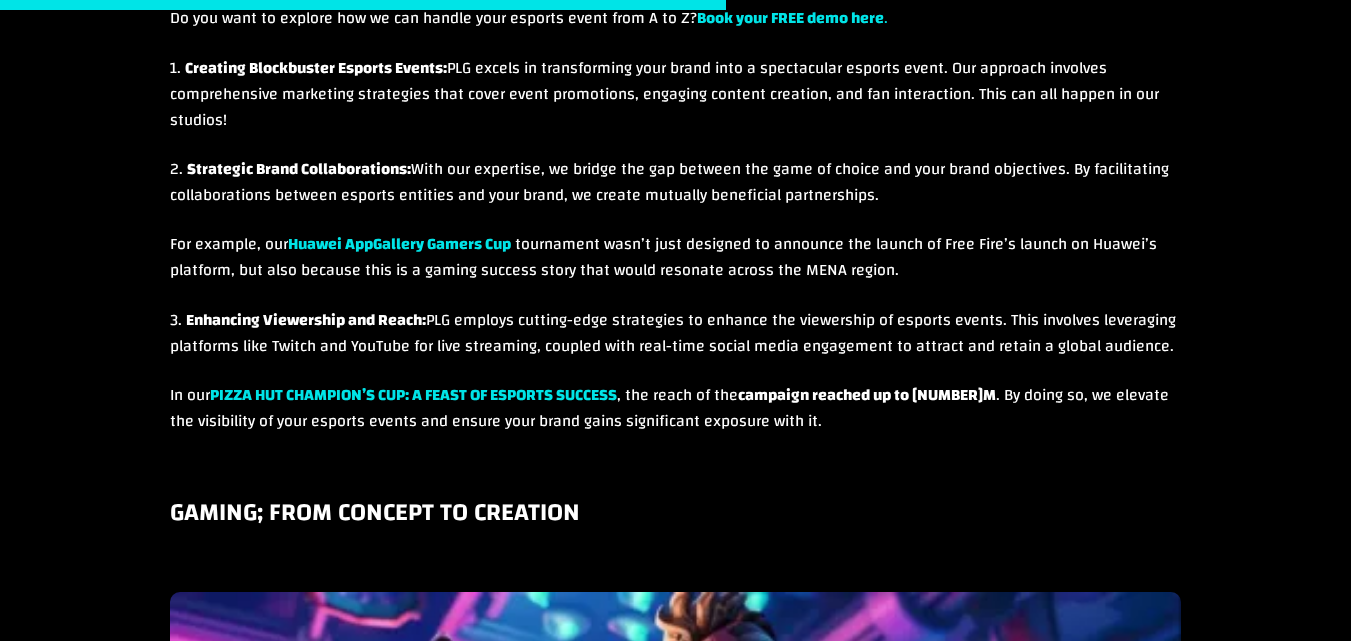 click on "In our  PIZ ZA HUT CHAMPION’S CUP: A FEAST OF ESPORTS SUCCESS , the reach of the  campaign reached up to 1.65M . By doing so, we elevate the visibility of your esports events and ensure your brand gains significant exposure with it." at bounding box center [675, 420] 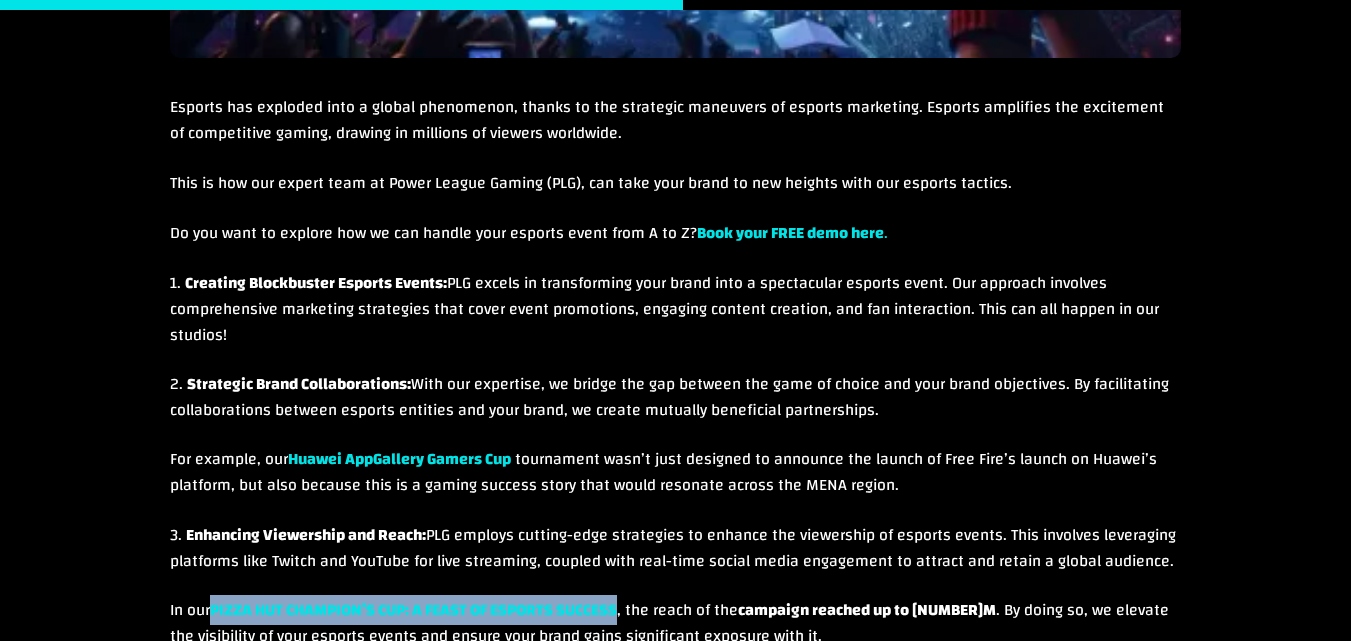 scroll, scrollTop: 3494, scrollLeft: 0, axis: vertical 